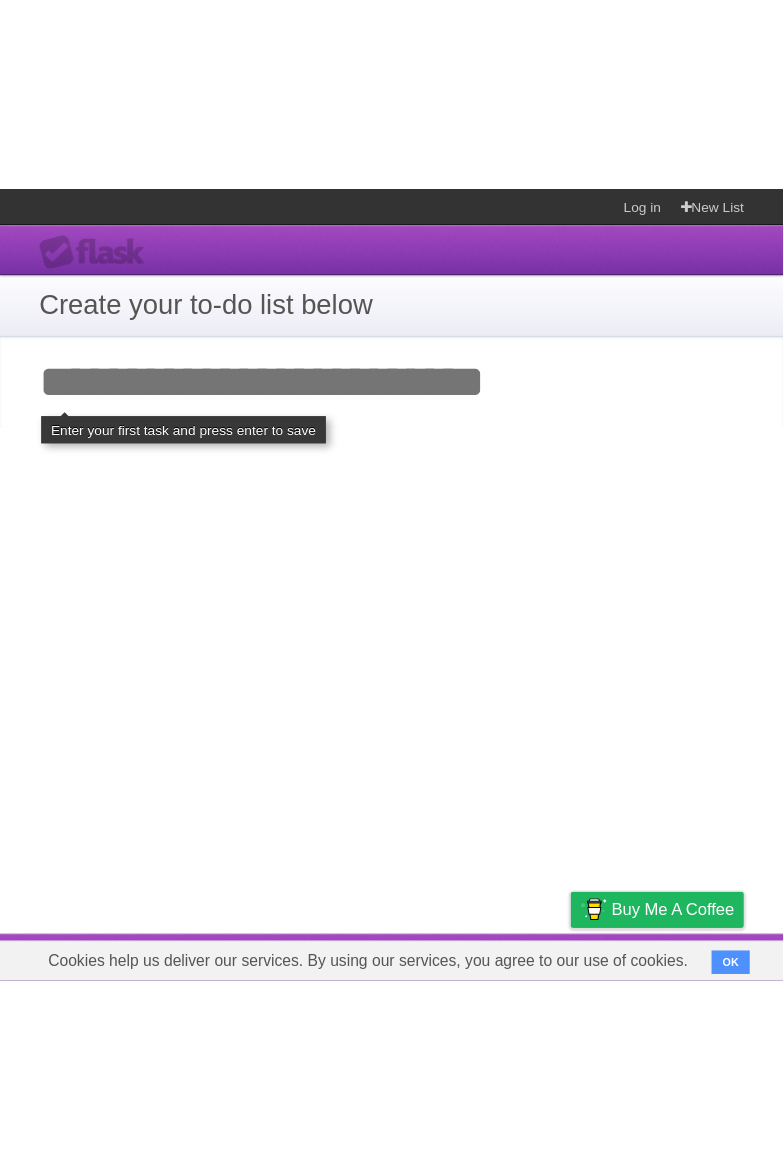 scroll, scrollTop: 0, scrollLeft: 0, axis: both 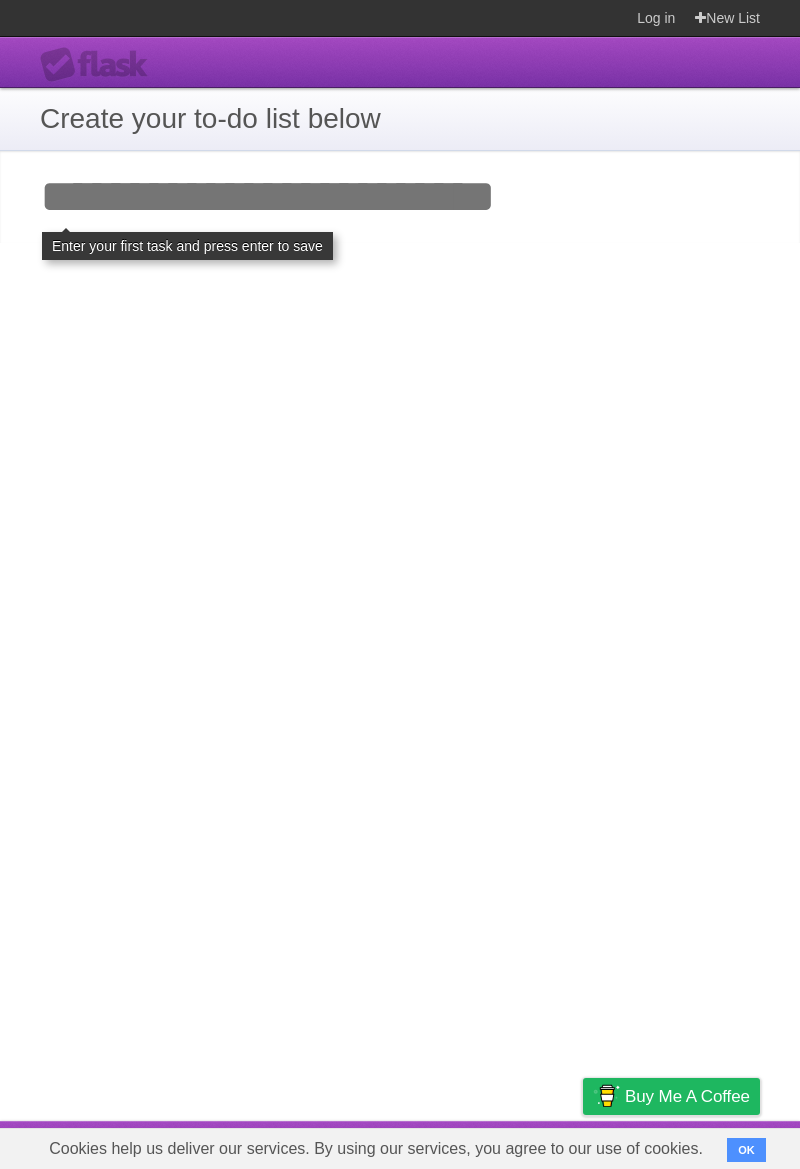 click on "Add your first task" at bounding box center (400, 197) 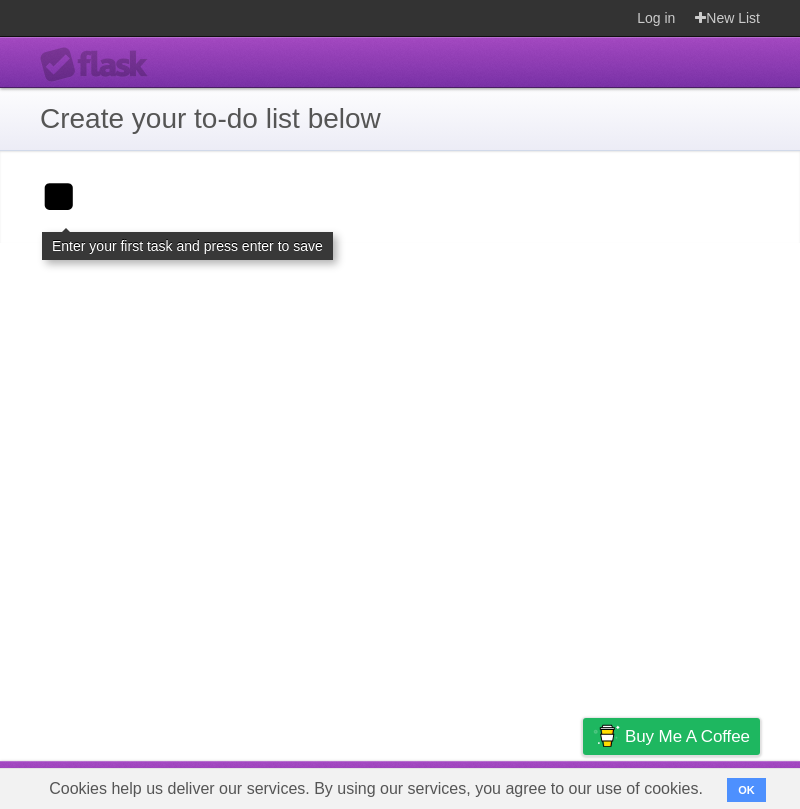 type on "*" 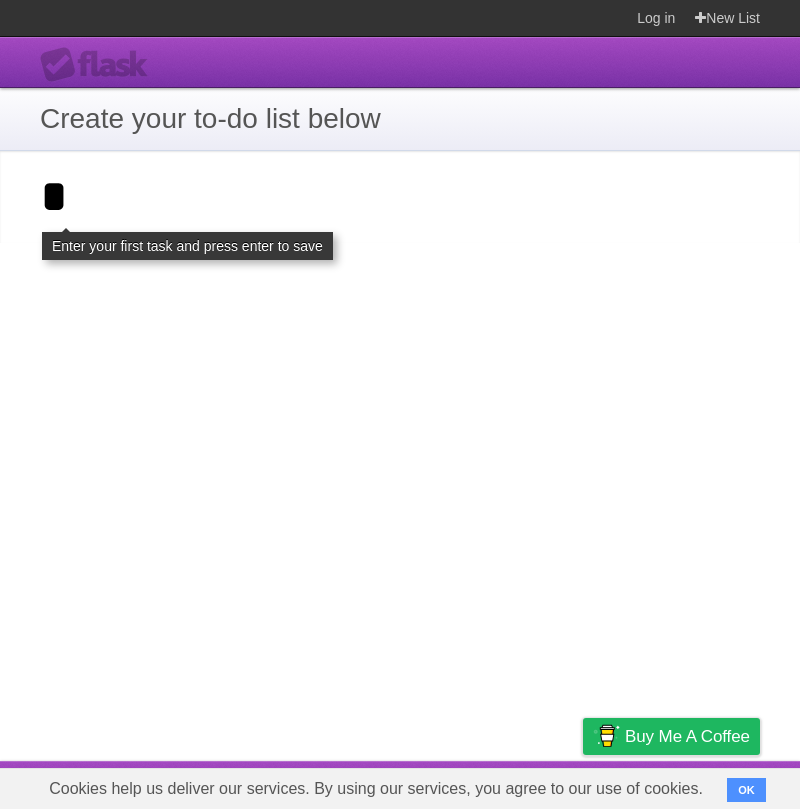 type 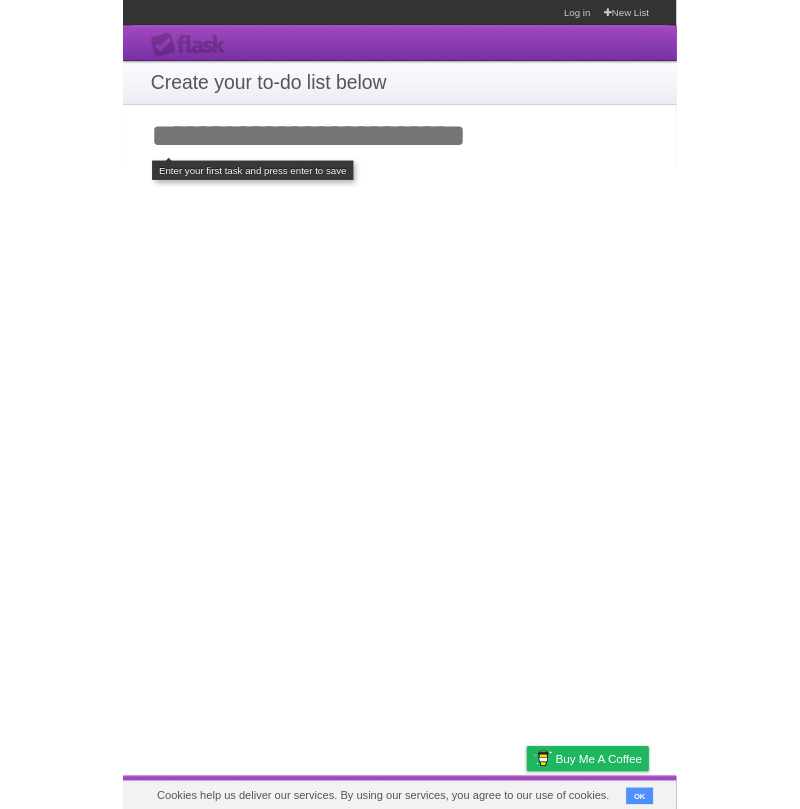scroll, scrollTop: 0, scrollLeft: 0, axis: both 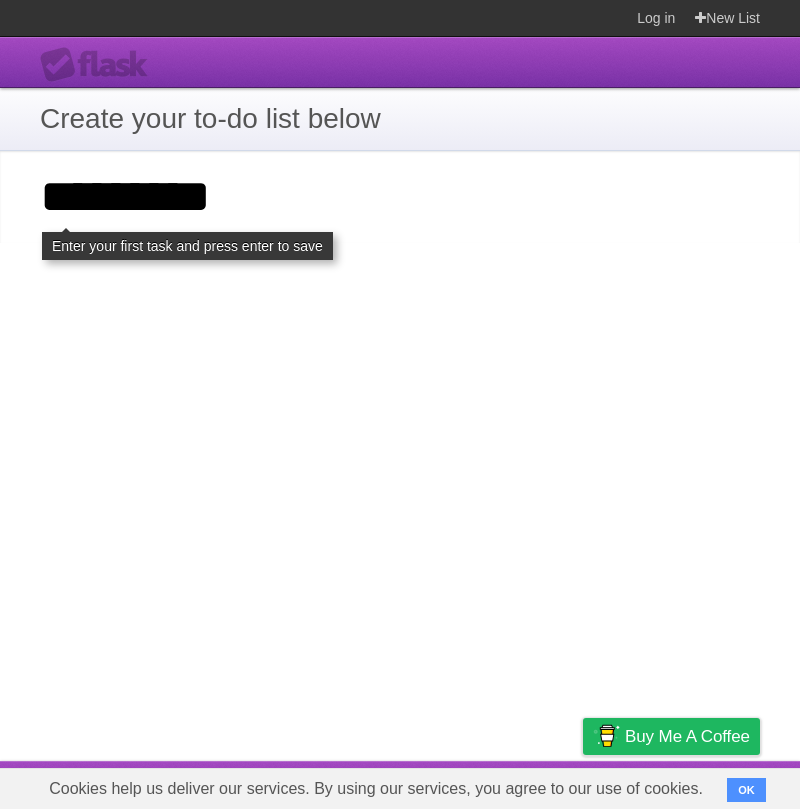 type on "*********" 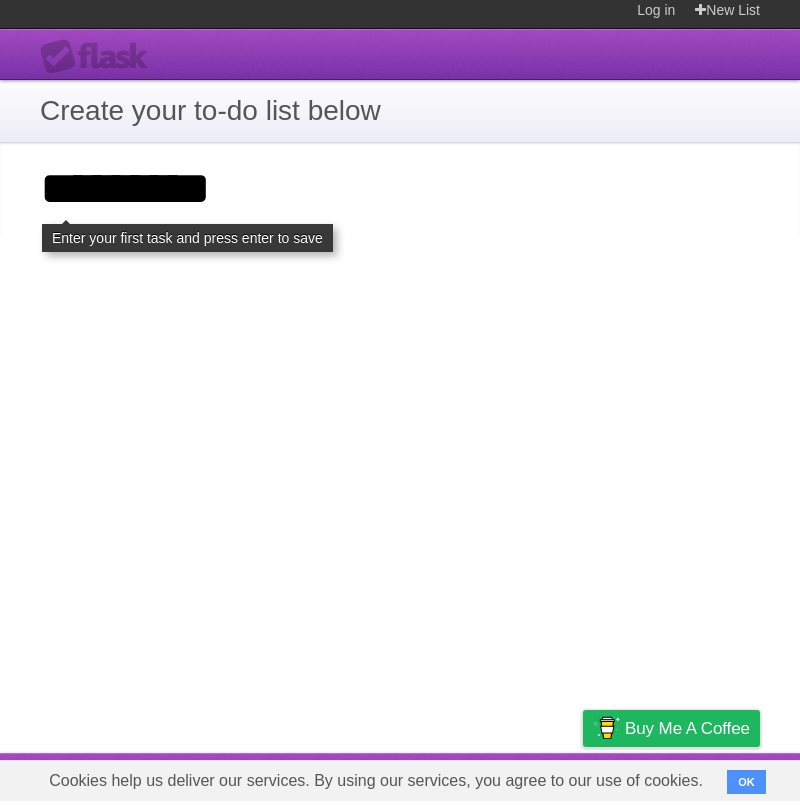 click on "*********" at bounding box center (400, 197) 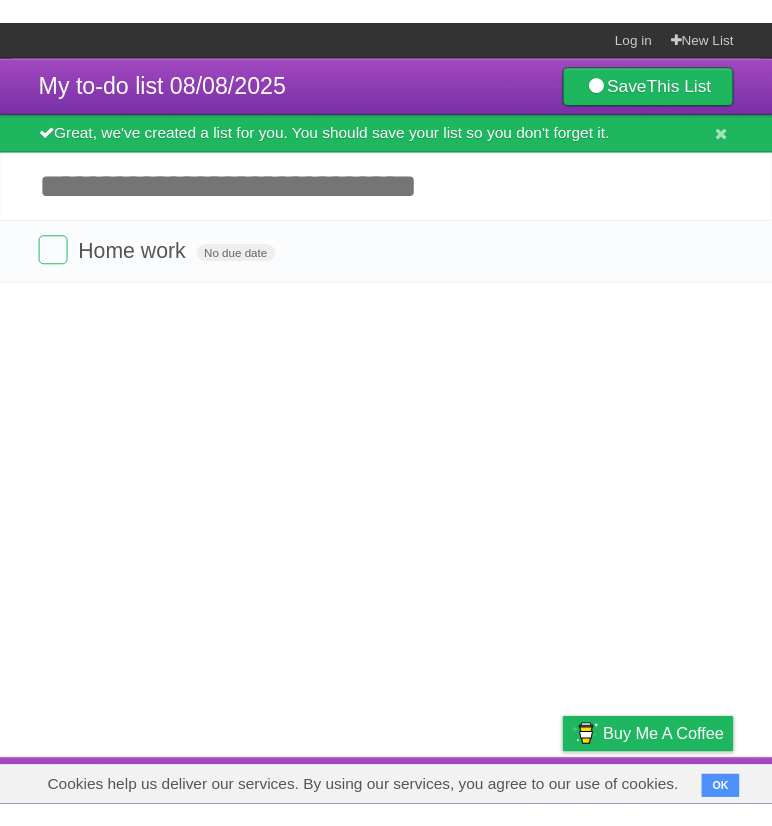 scroll, scrollTop: 0, scrollLeft: 0, axis: both 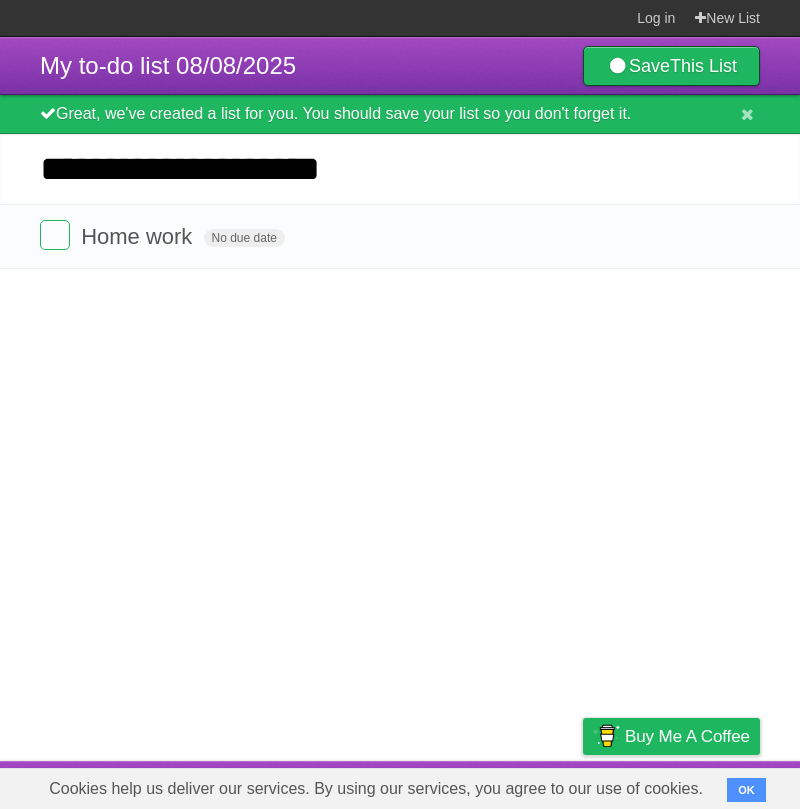 type on "**********" 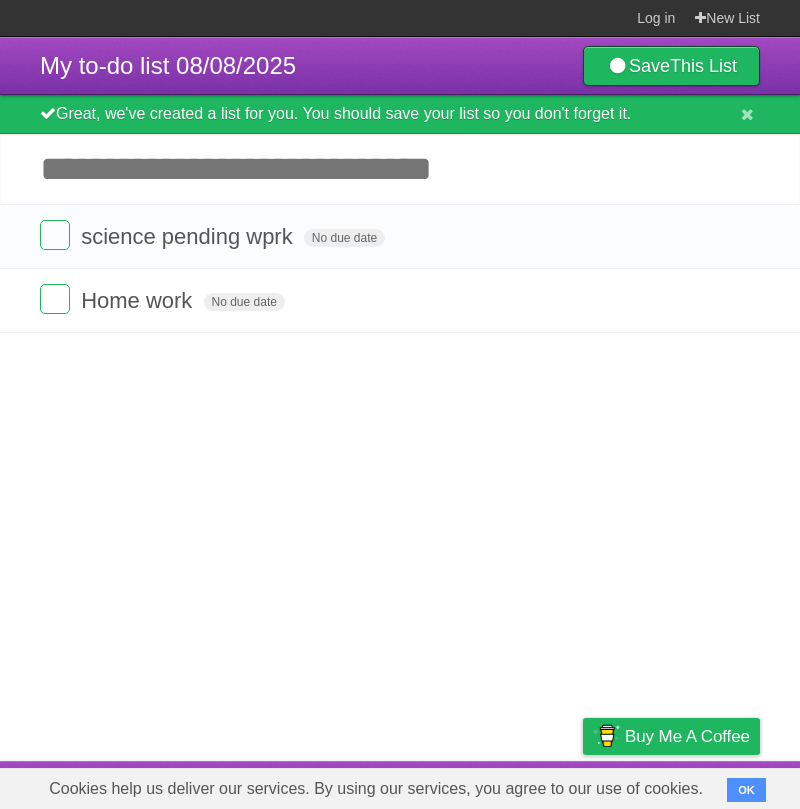 click at bounding box center (55, 235) 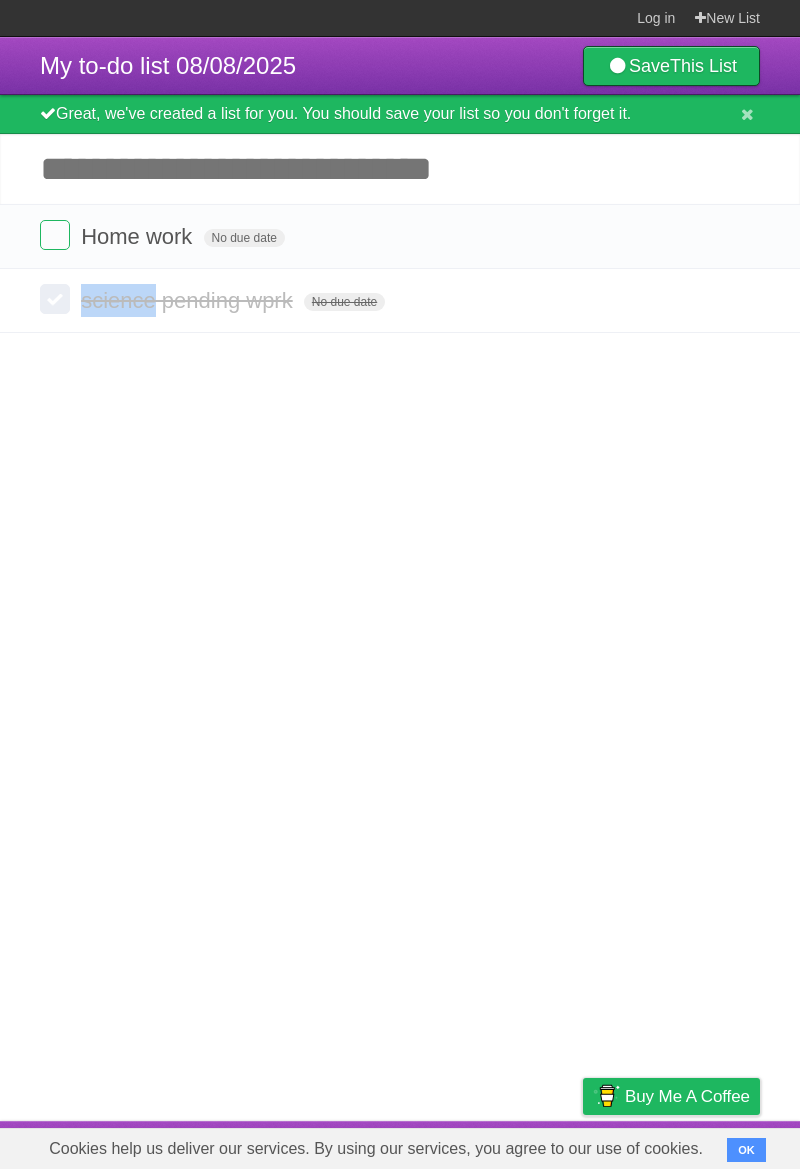 click at bounding box center (742, 300) 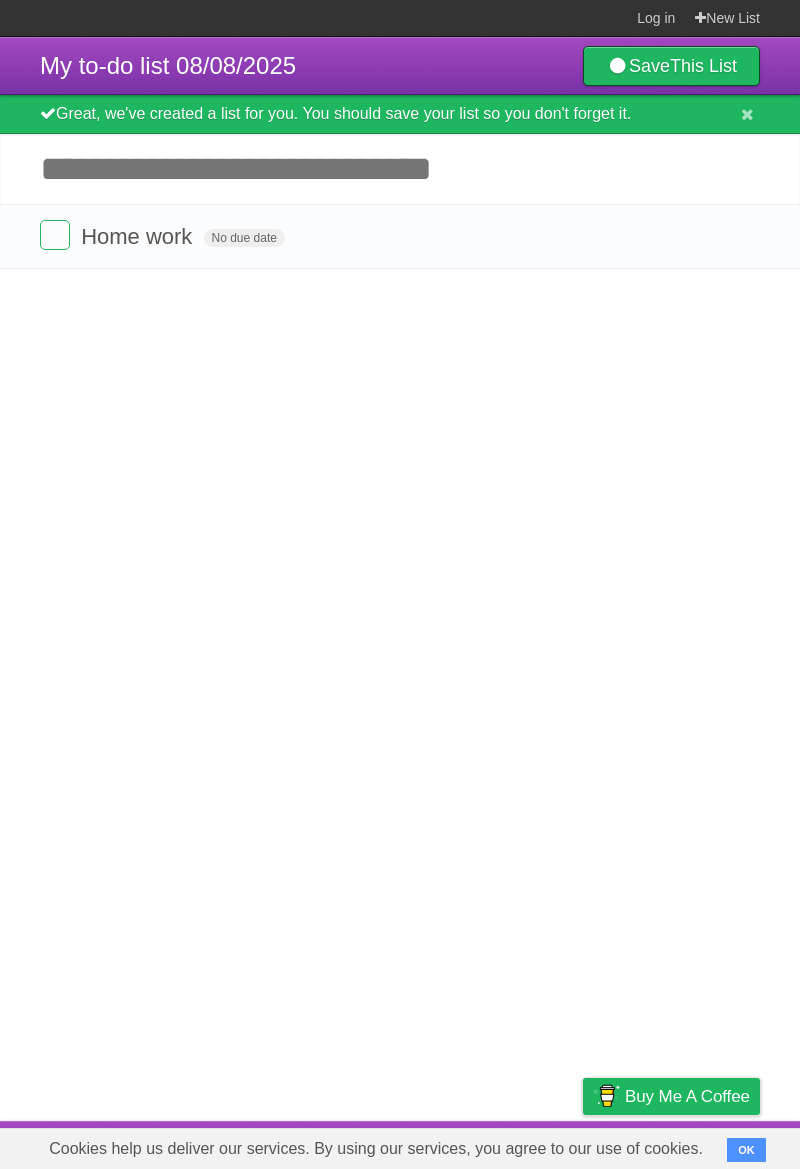 click on "Home work" at bounding box center [139, 236] 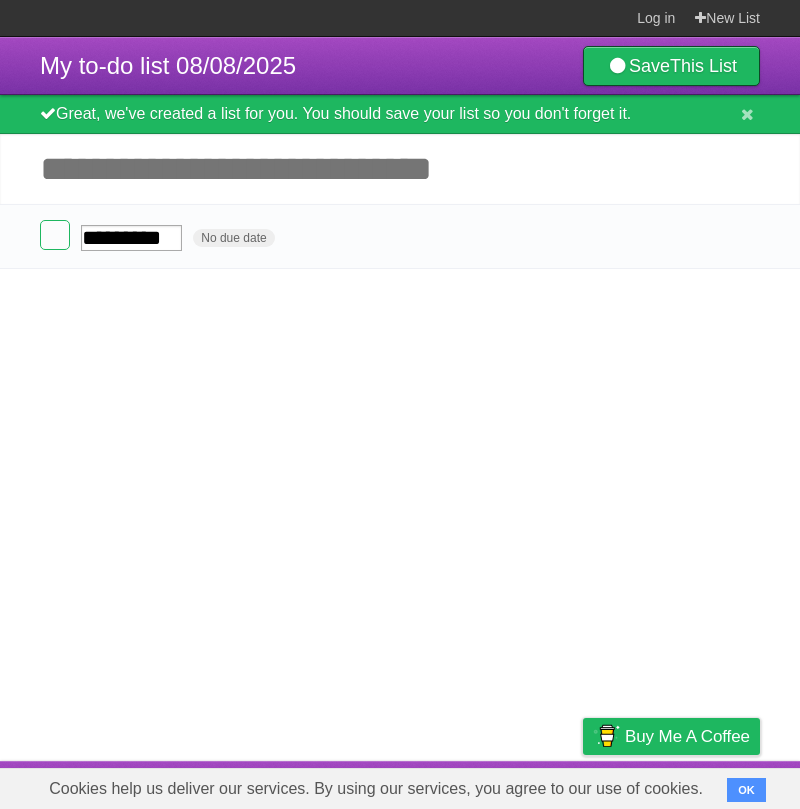 click at bounding box center (55, 235) 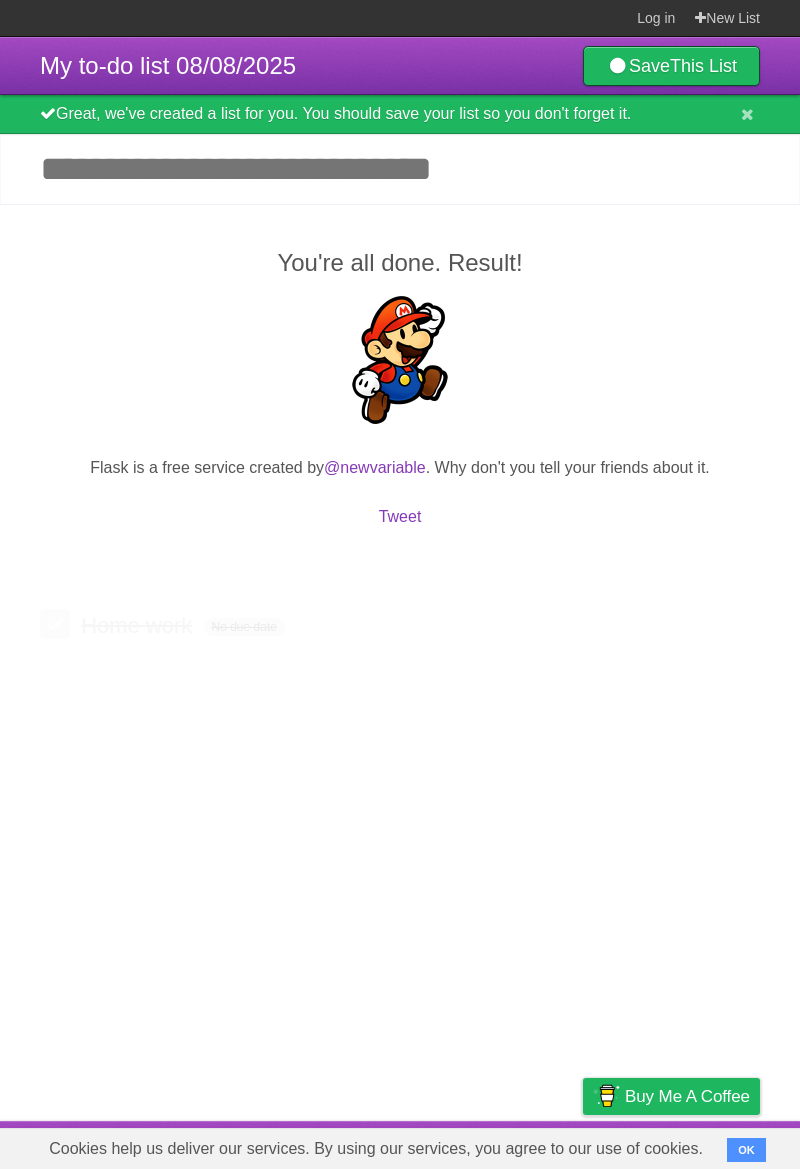 click on "You're all done. Result! Flask is a free service created by  @[USERNAME] . Why don't you tell your friends about it. Tweet" at bounding box center [400, 399] 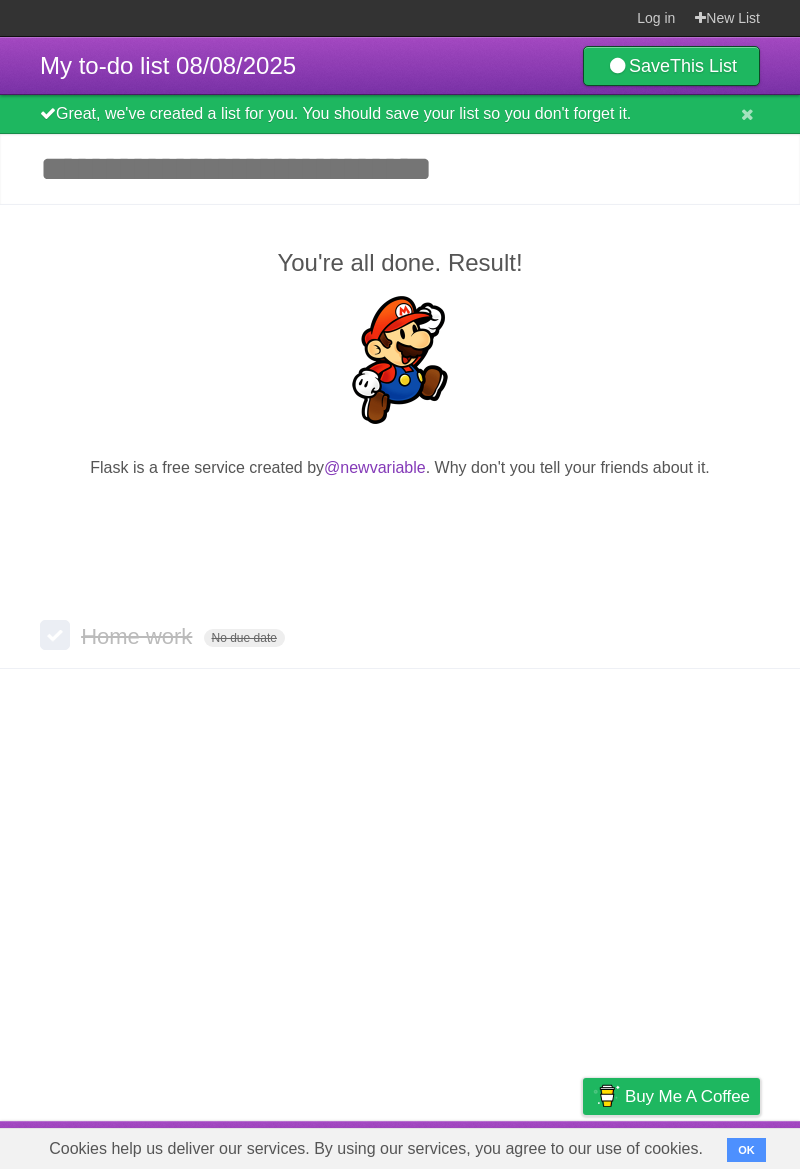 click at bounding box center (742, 636) 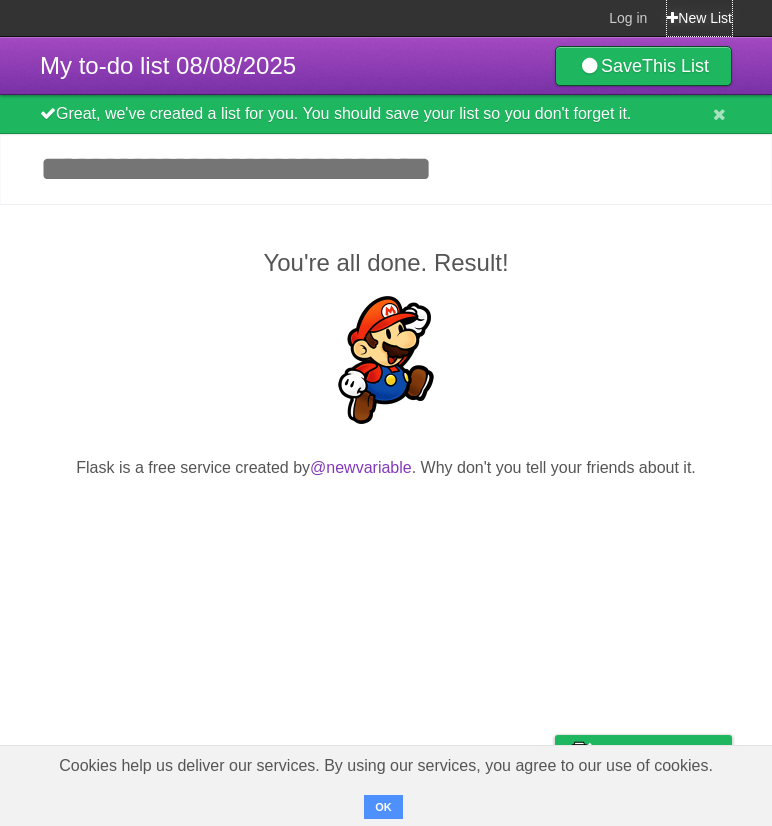 click on "New List" at bounding box center [699, 18] 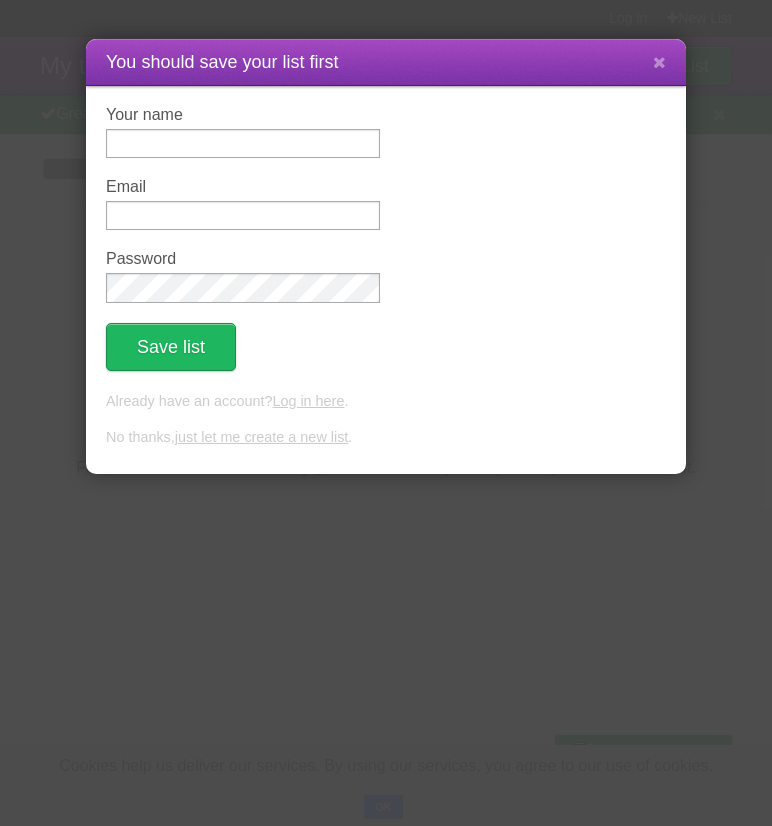click on "You should save your list first
[NAME]
[EMAIL]
[PASSWORD]
Save list
Already have an account?  Log in here .
No thanks,  just let me create a new list ." at bounding box center (386, 413) 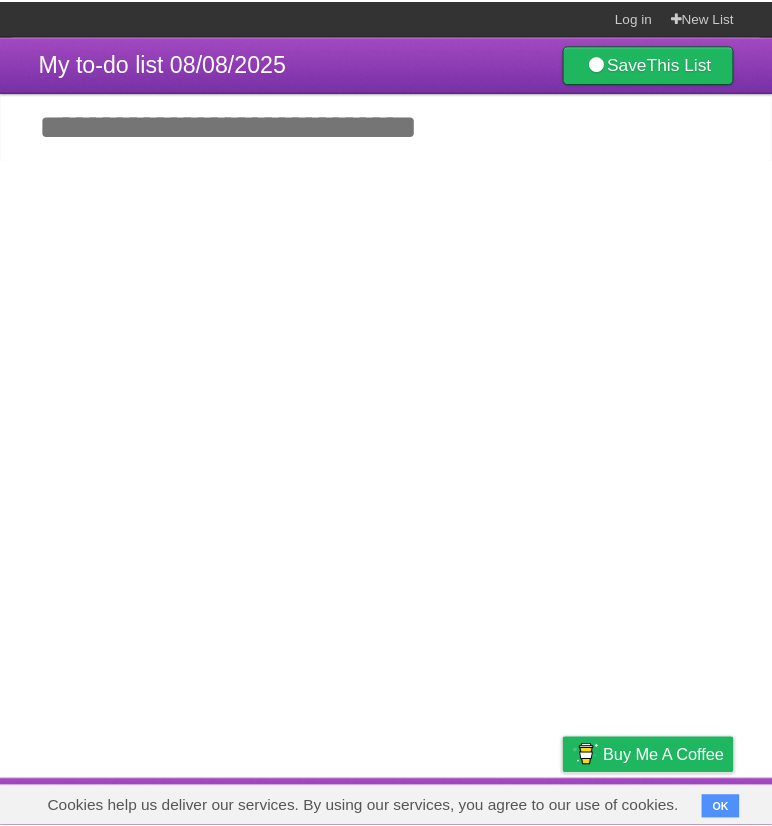 scroll, scrollTop: 0, scrollLeft: 0, axis: both 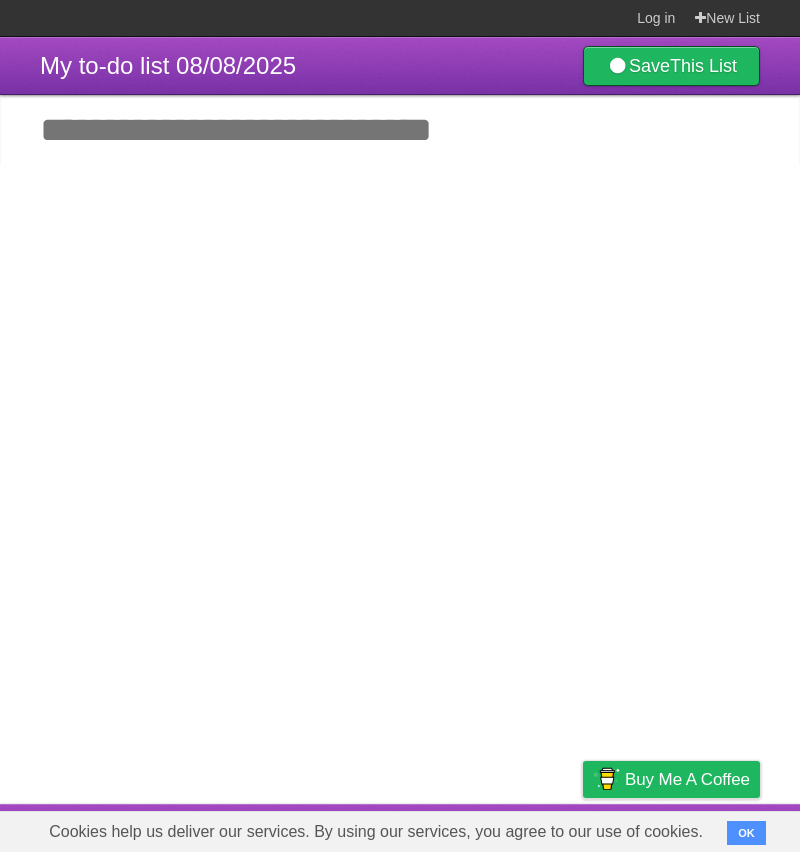 click on "My to-do list 08/08/2025" at bounding box center (168, 65) 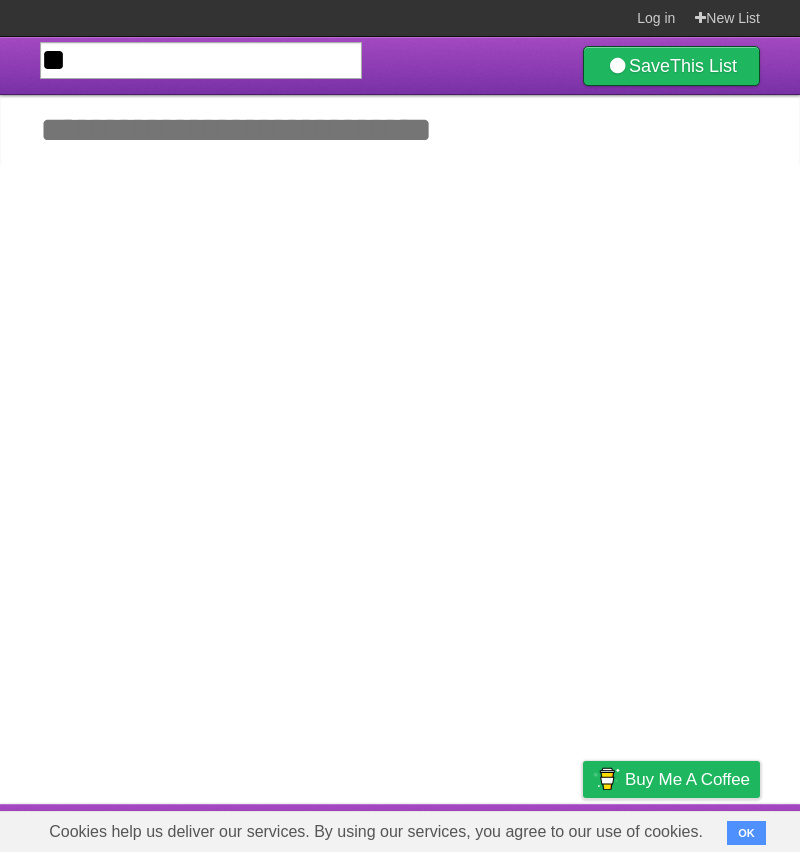 type on "*" 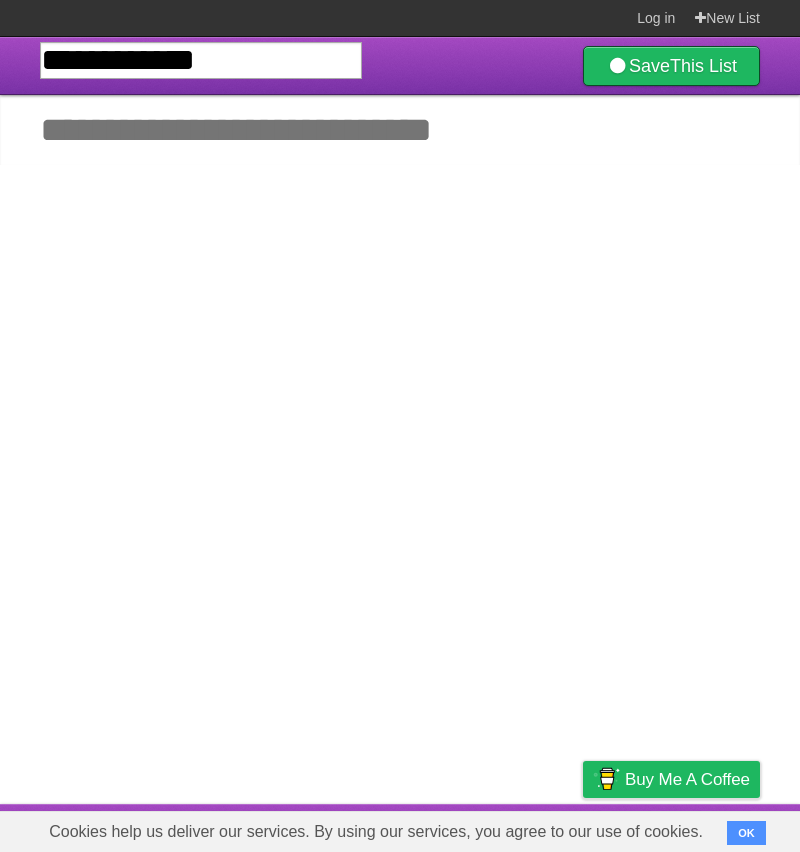 type on "**********" 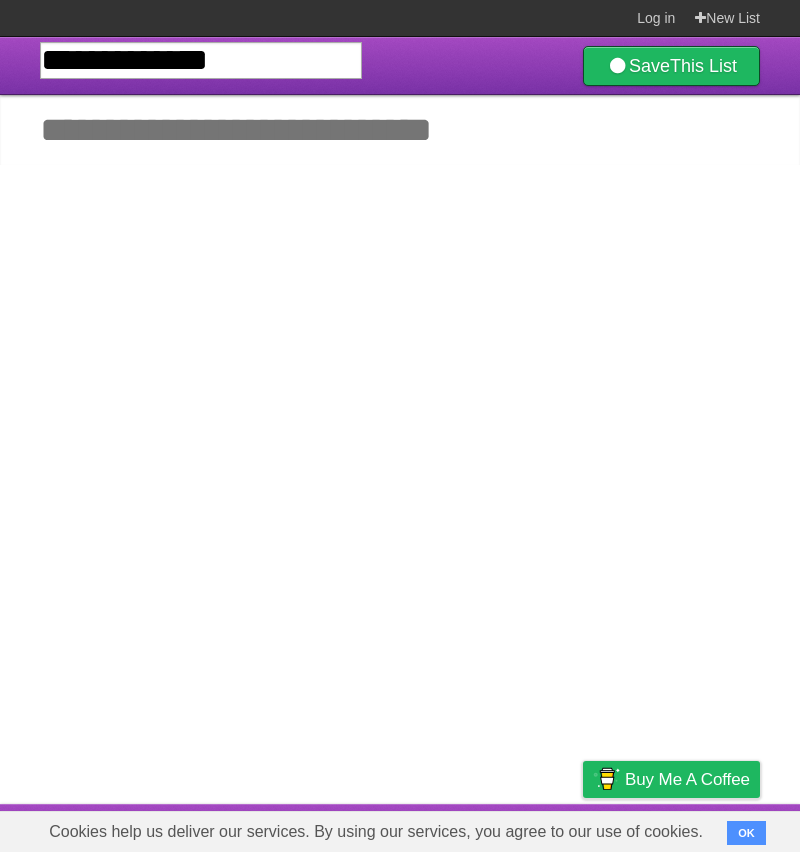 click on "Add another task" at bounding box center [400, 130] 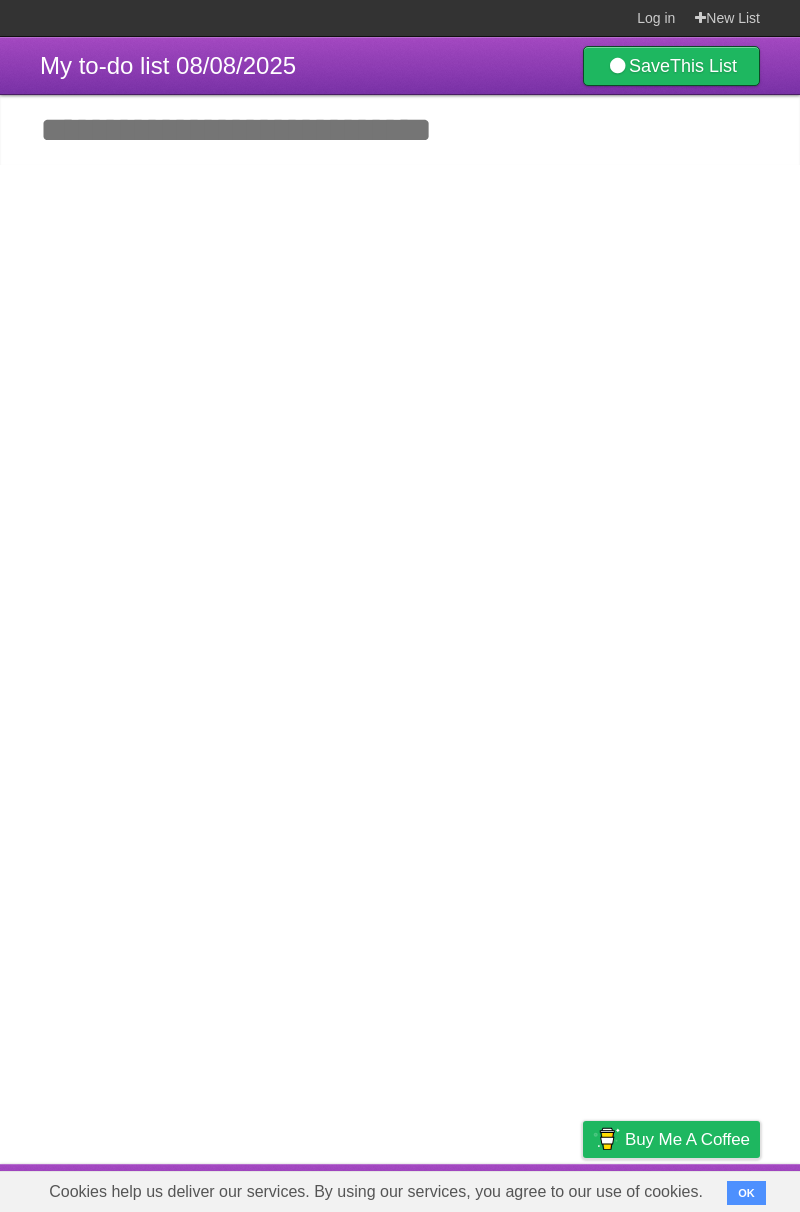 click on "Add another task" at bounding box center [400, 130] 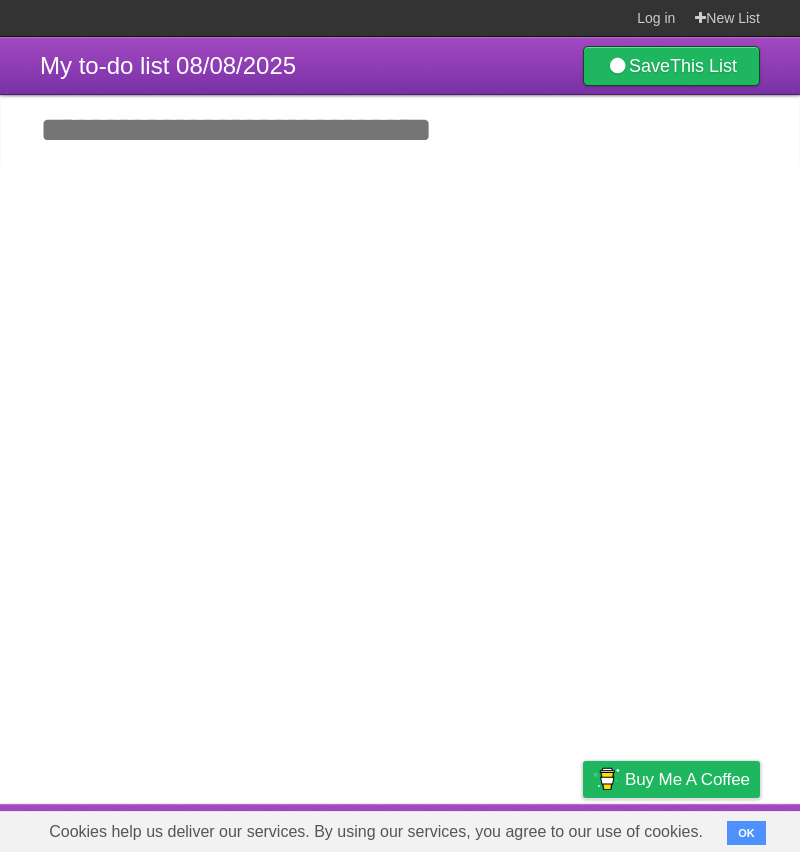 type on "*" 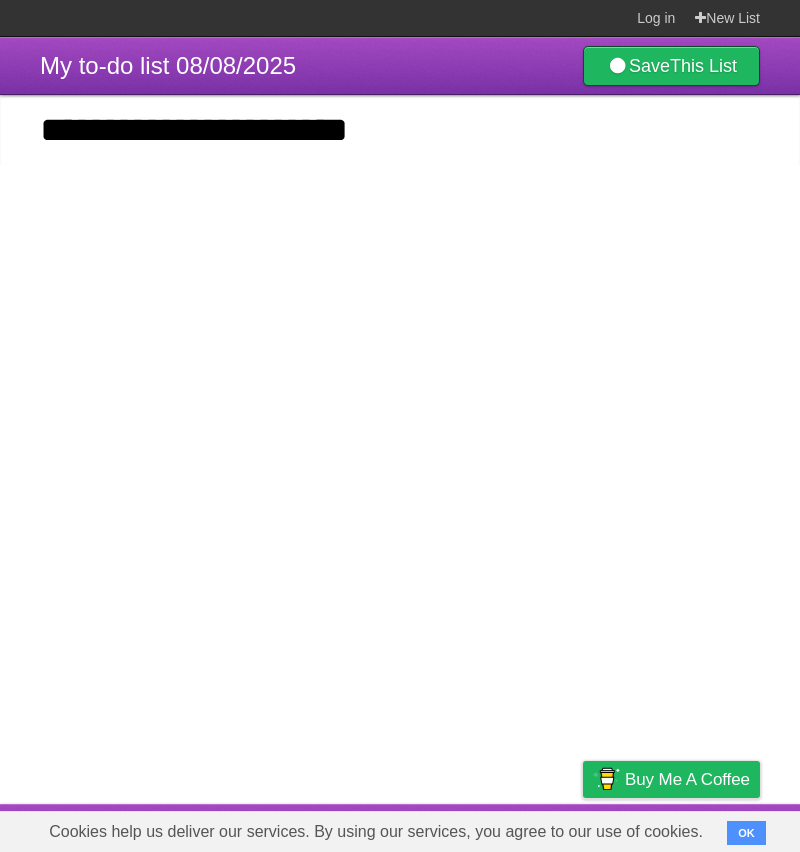 type on "**********" 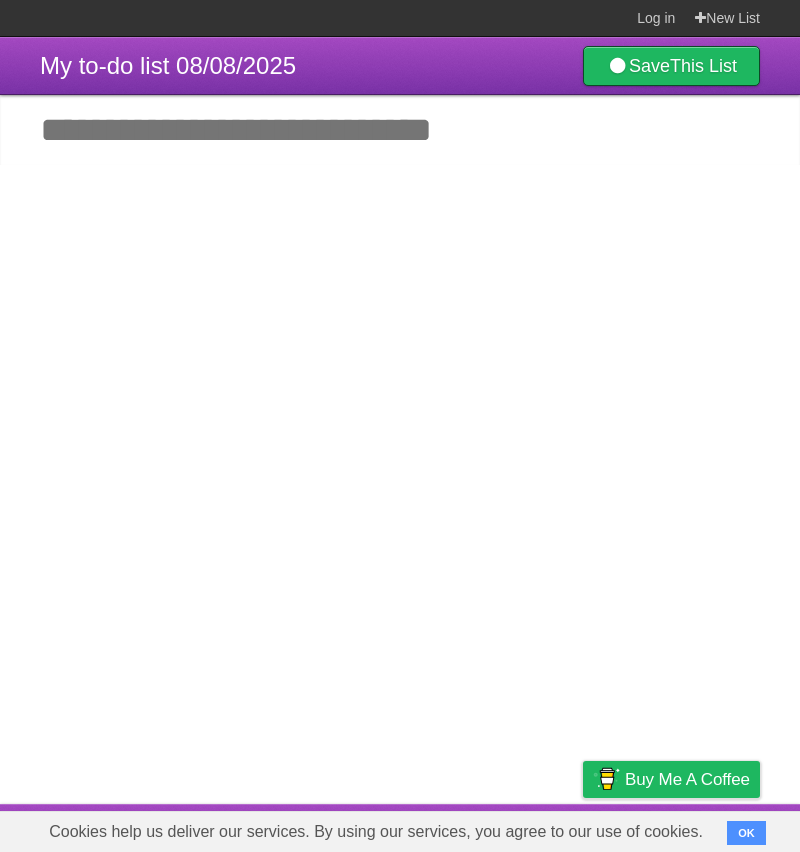 click on "*********" at bounding box center (0, 0) 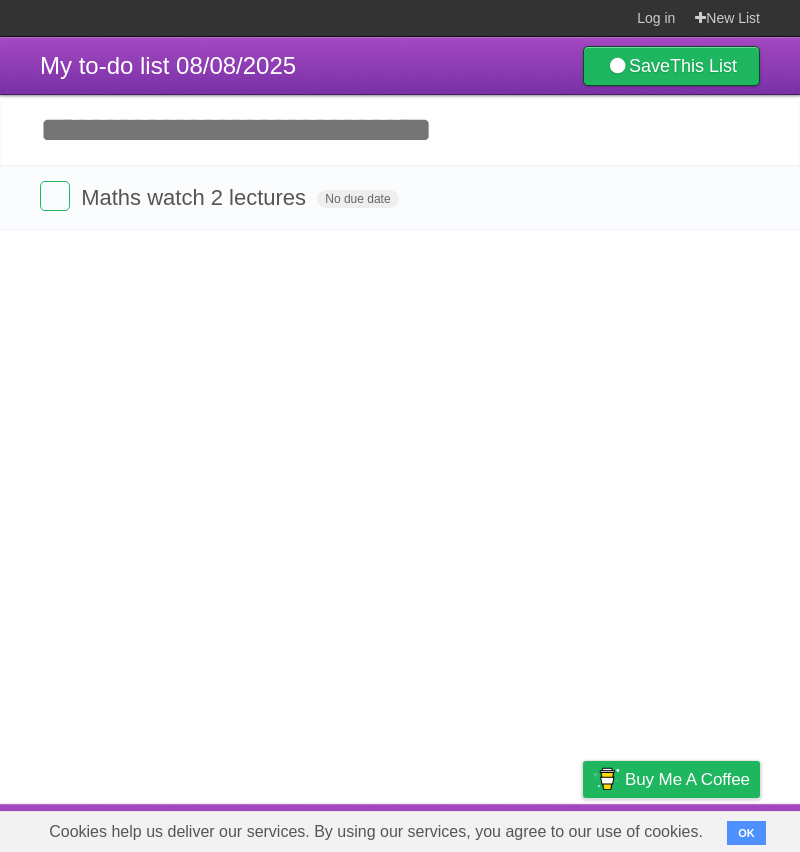 click on "Add another task" at bounding box center (400, 130) 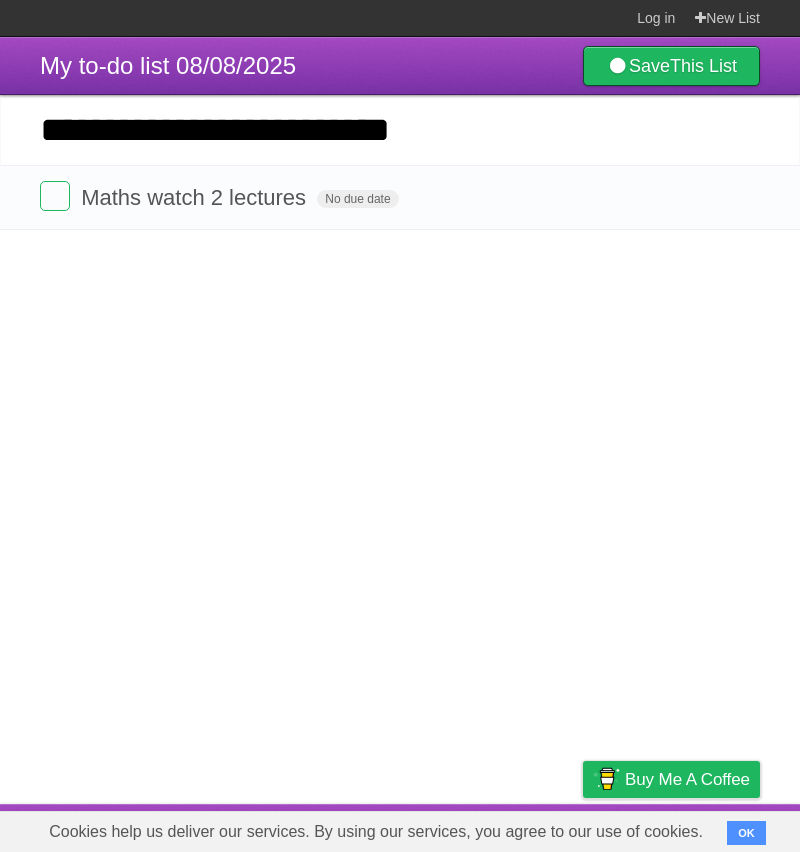 type on "**********" 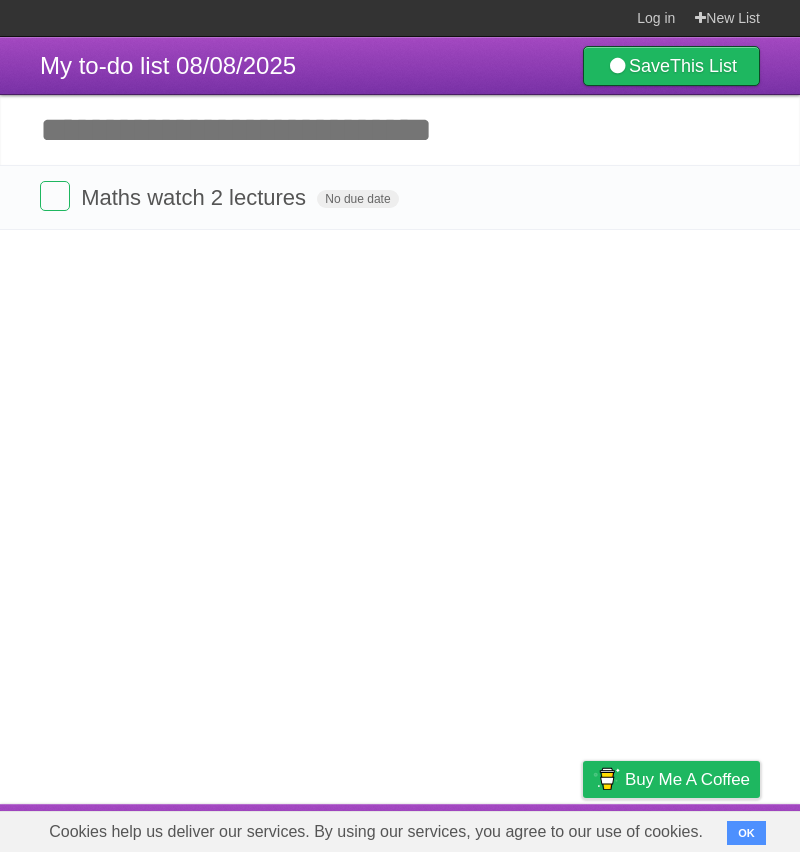 click on "*********" at bounding box center [0, 0] 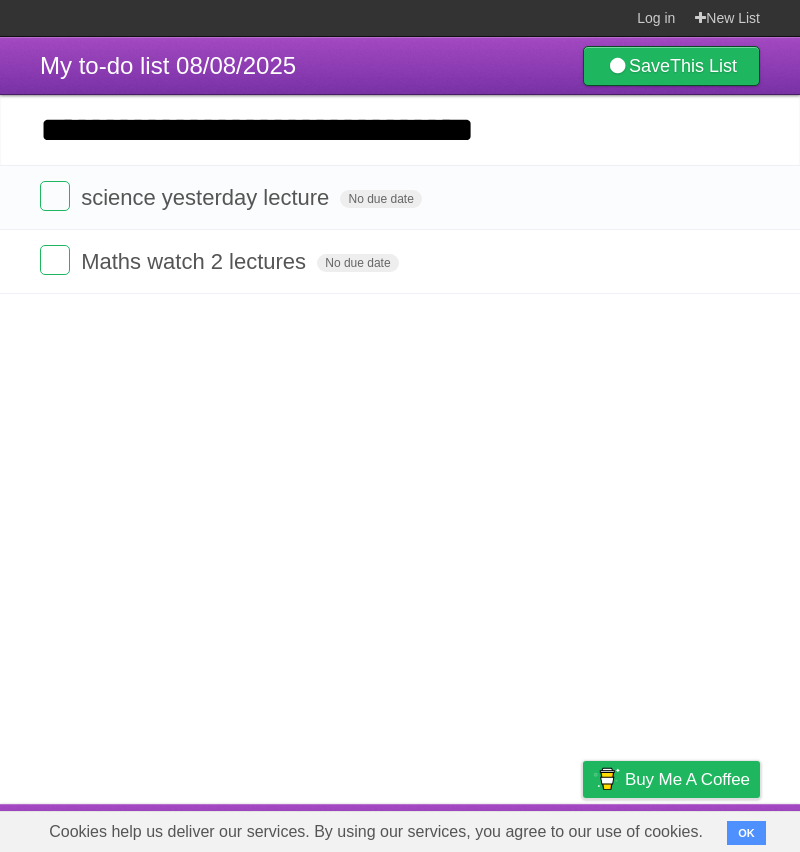 type on "**********" 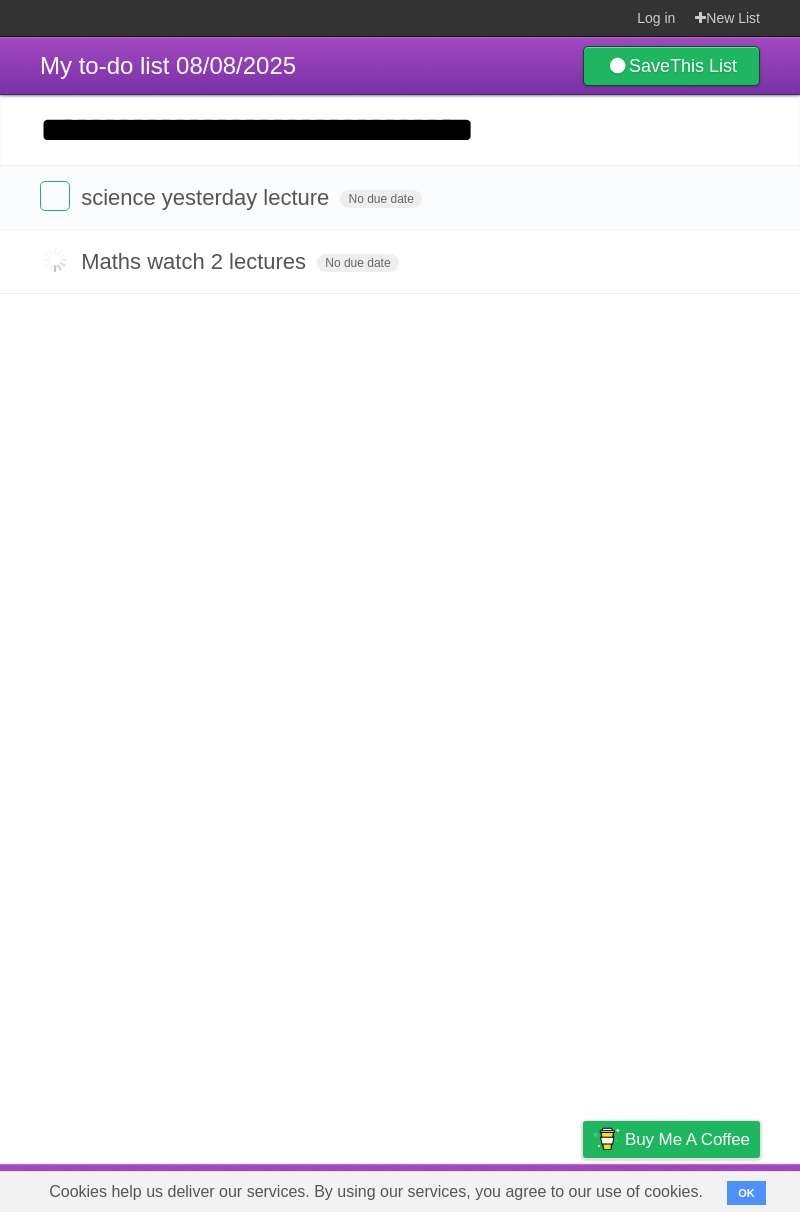 click at bounding box center (55, 196) 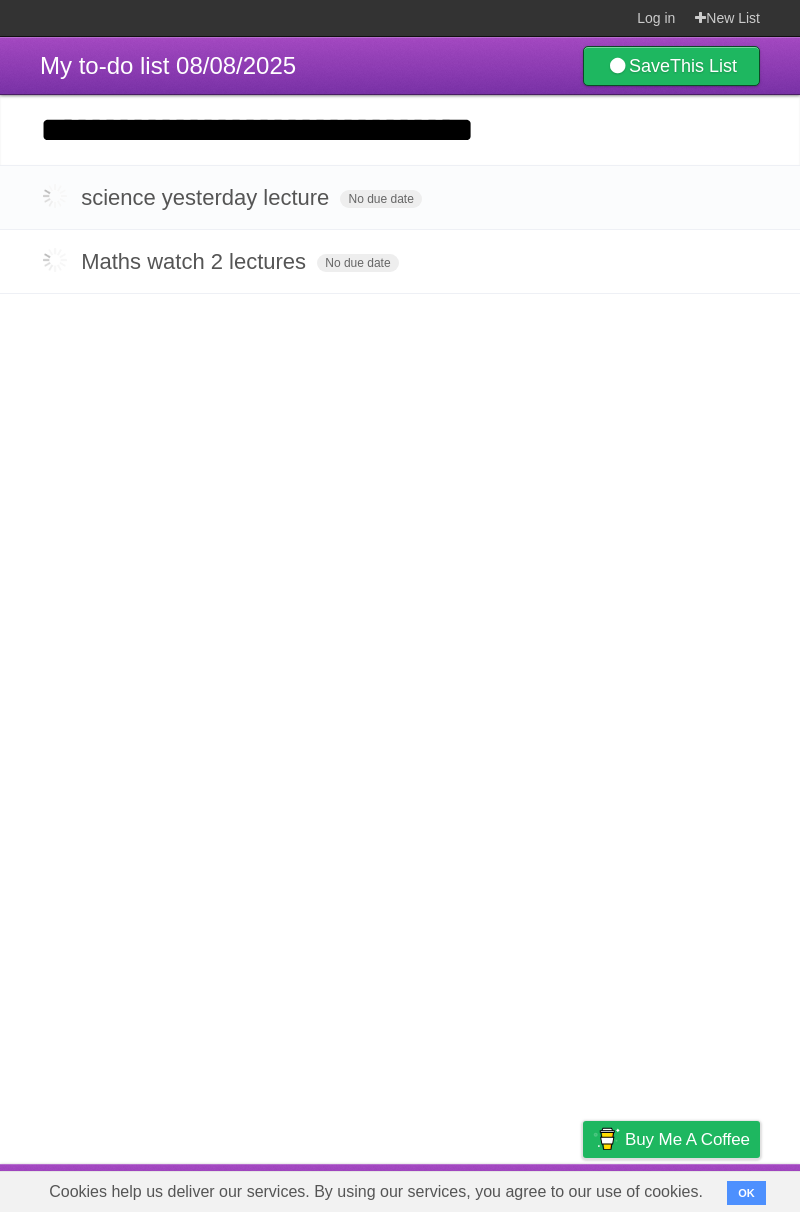 click at bounding box center [742, 197] 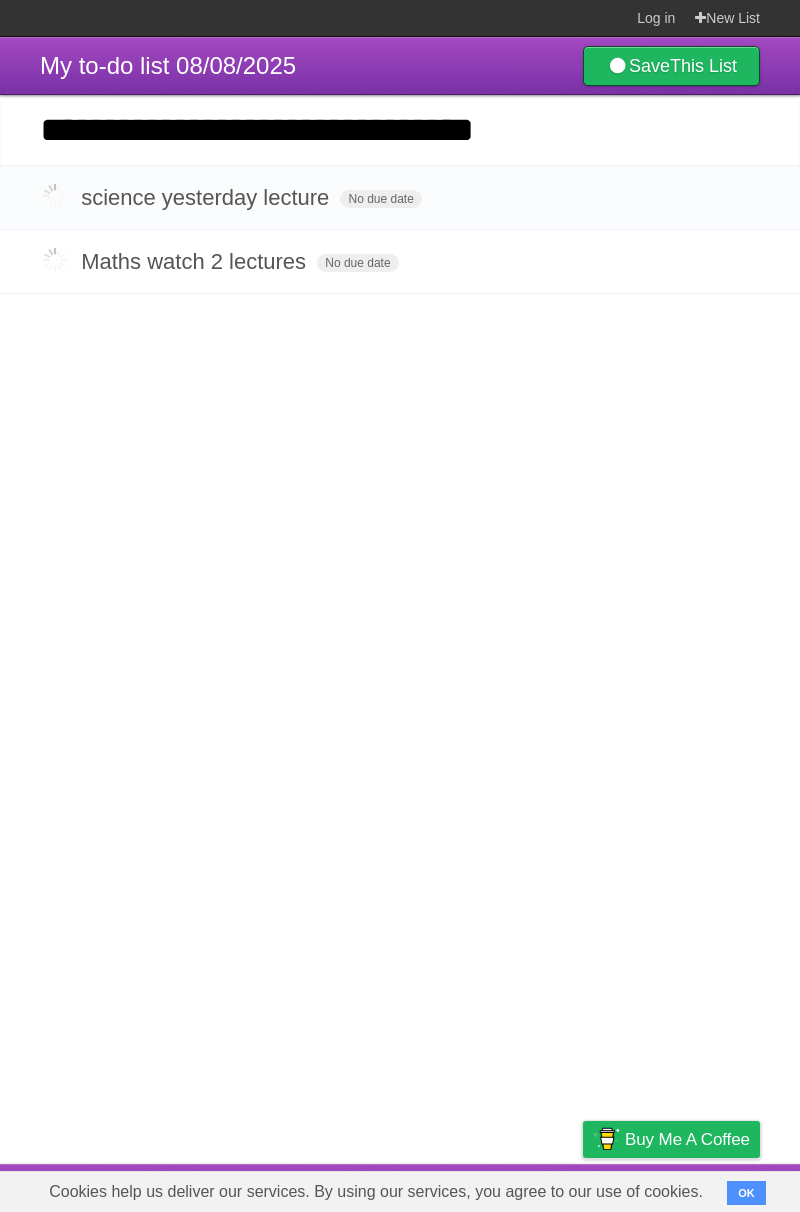 click at bounding box center [742, 197] 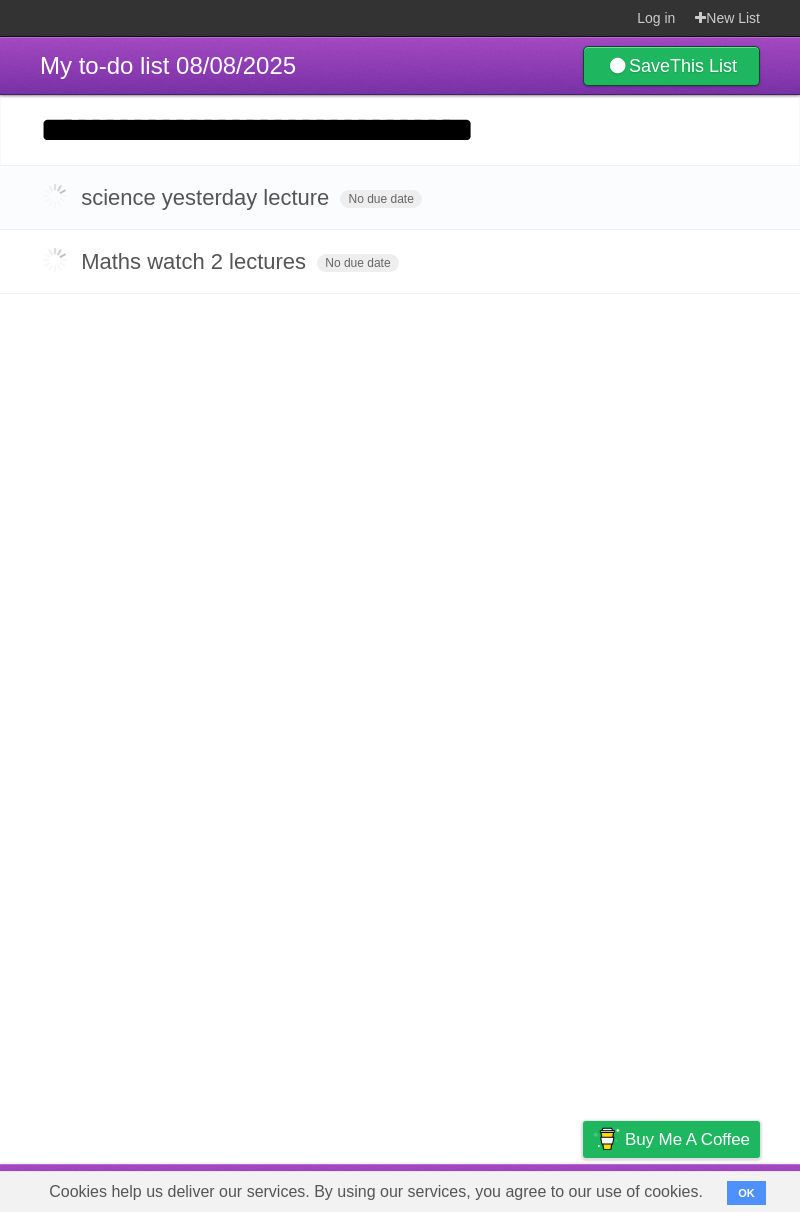 click at bounding box center [742, 197] 